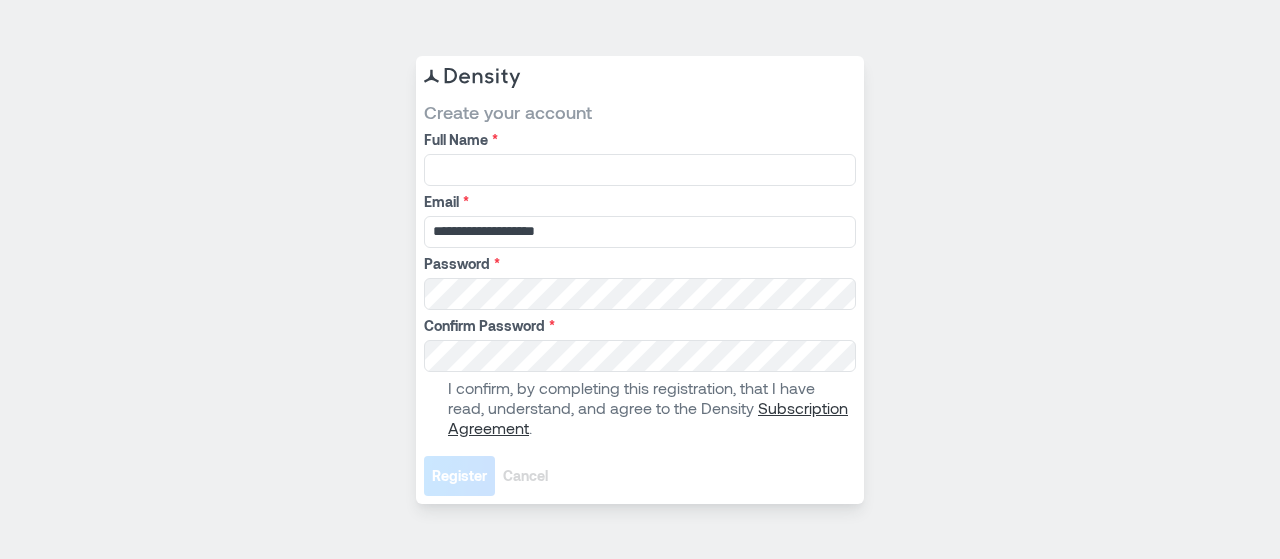 scroll, scrollTop: 0, scrollLeft: 0, axis: both 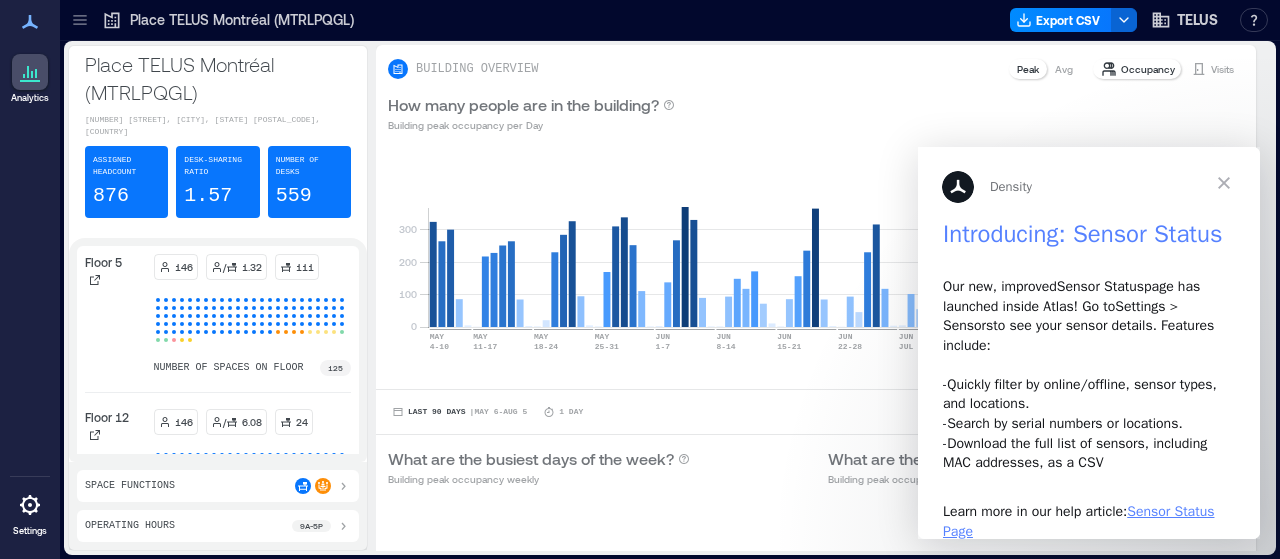 click at bounding box center (1224, 183) 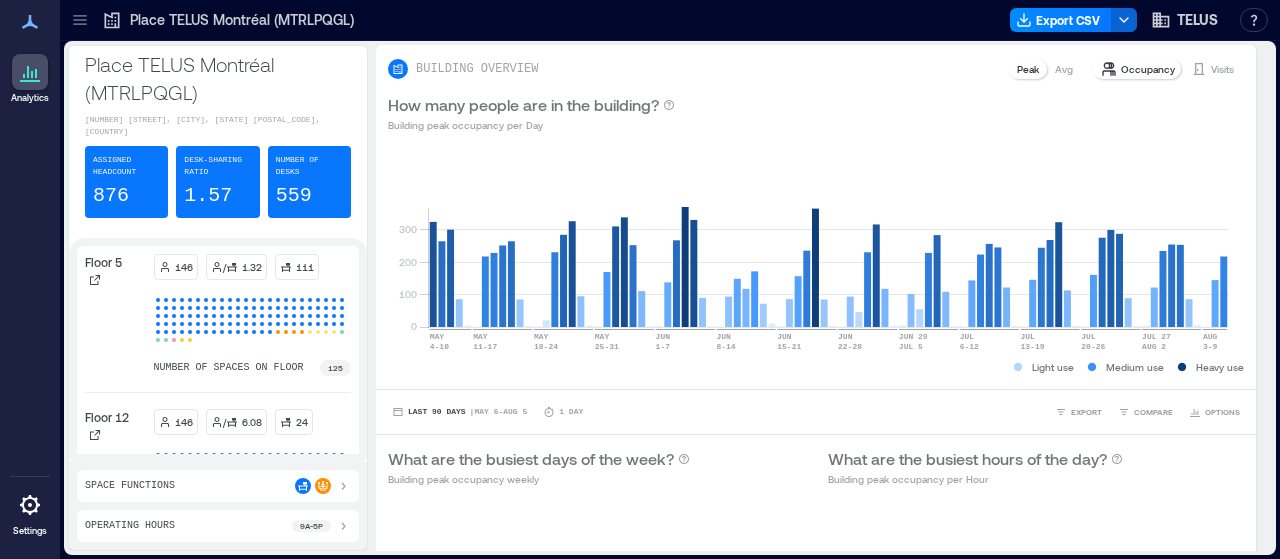 click on "Place TELUS Montréal (MTRLPQGL)" at bounding box center (242, 20) 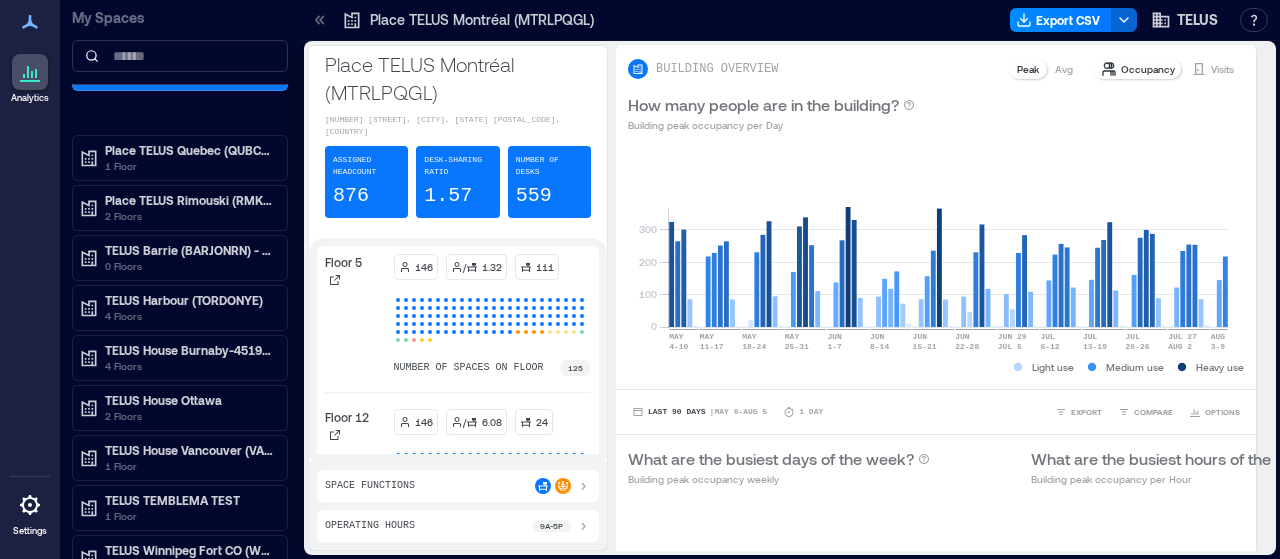 scroll, scrollTop: 66, scrollLeft: 0, axis: vertical 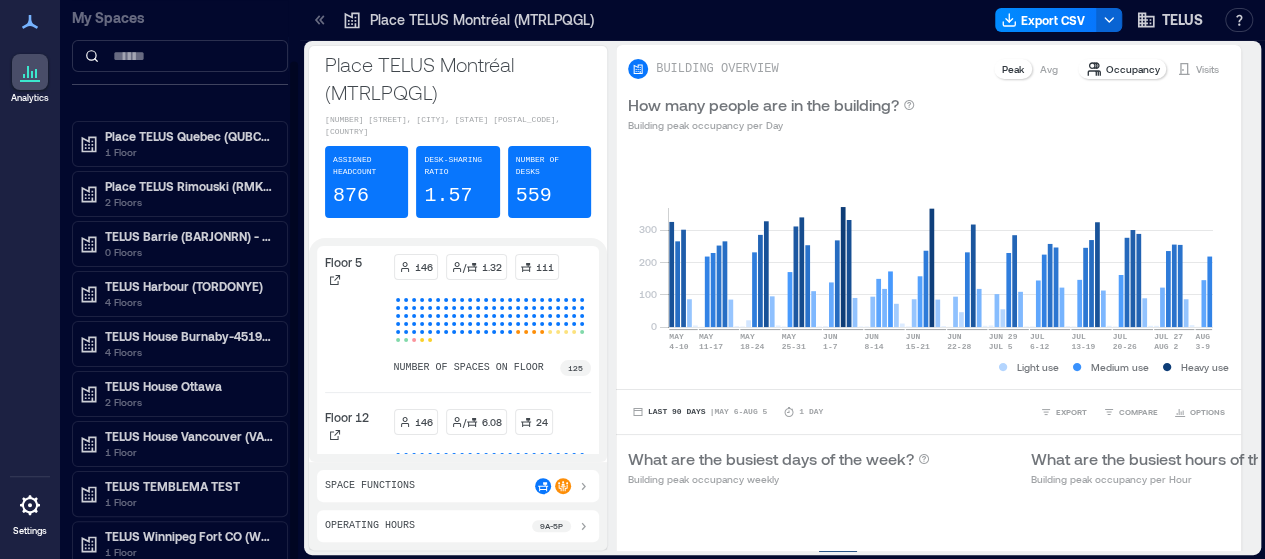 click on "TELUS House Burnaby-4519 (BNBYBCDW)" at bounding box center [189, 336] 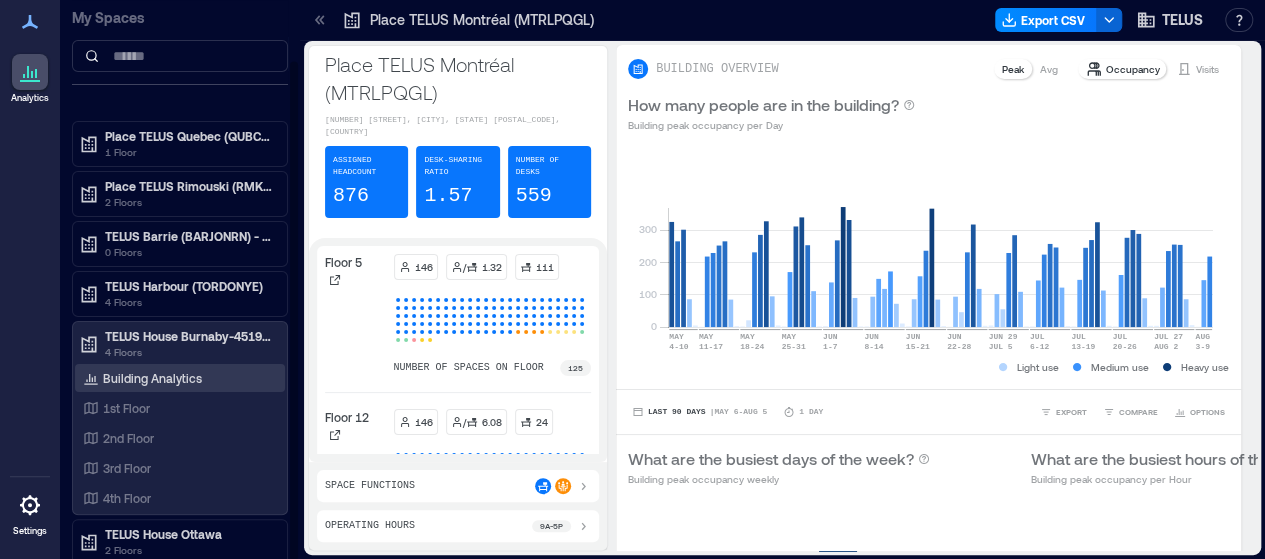 click on "Building Analytics" at bounding box center [152, 378] 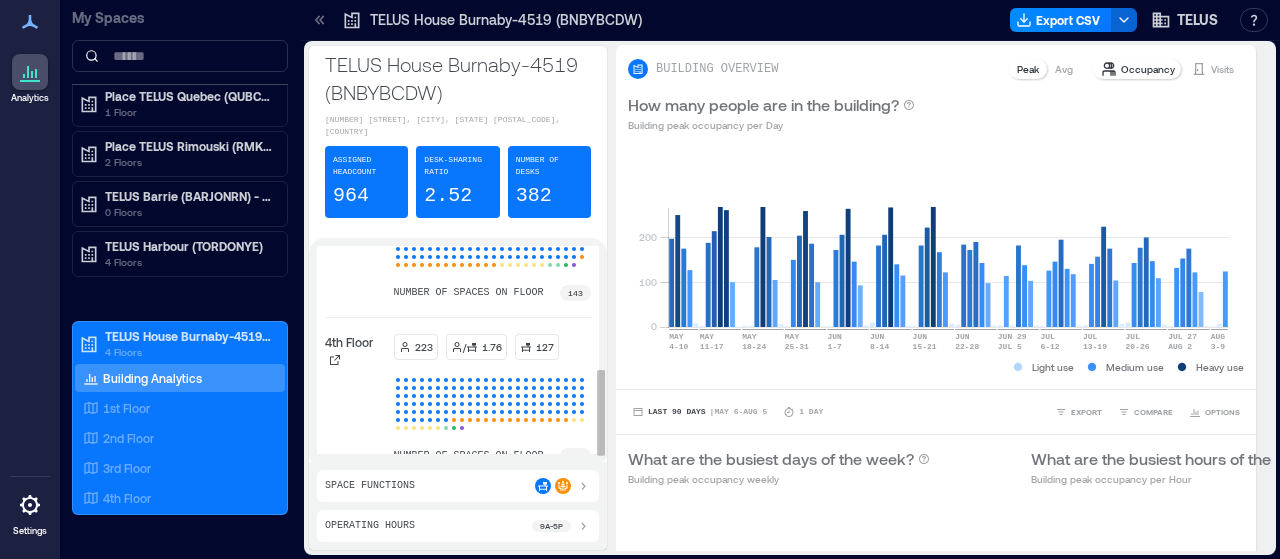 scroll, scrollTop: 354, scrollLeft: 0, axis: vertical 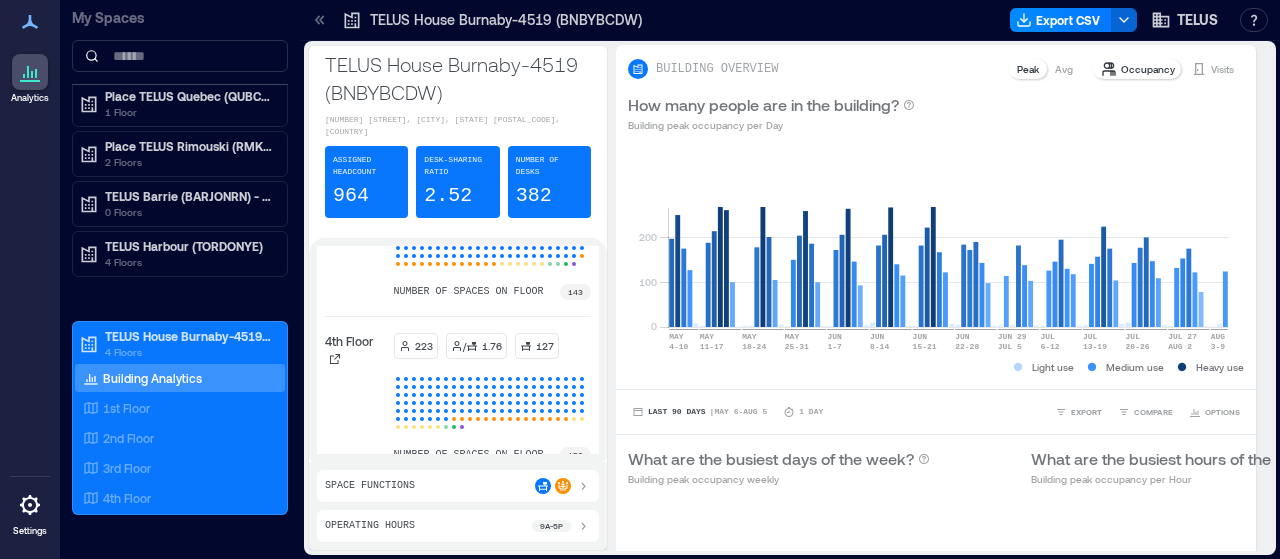 click on "Space Functions" at bounding box center (458, 486) 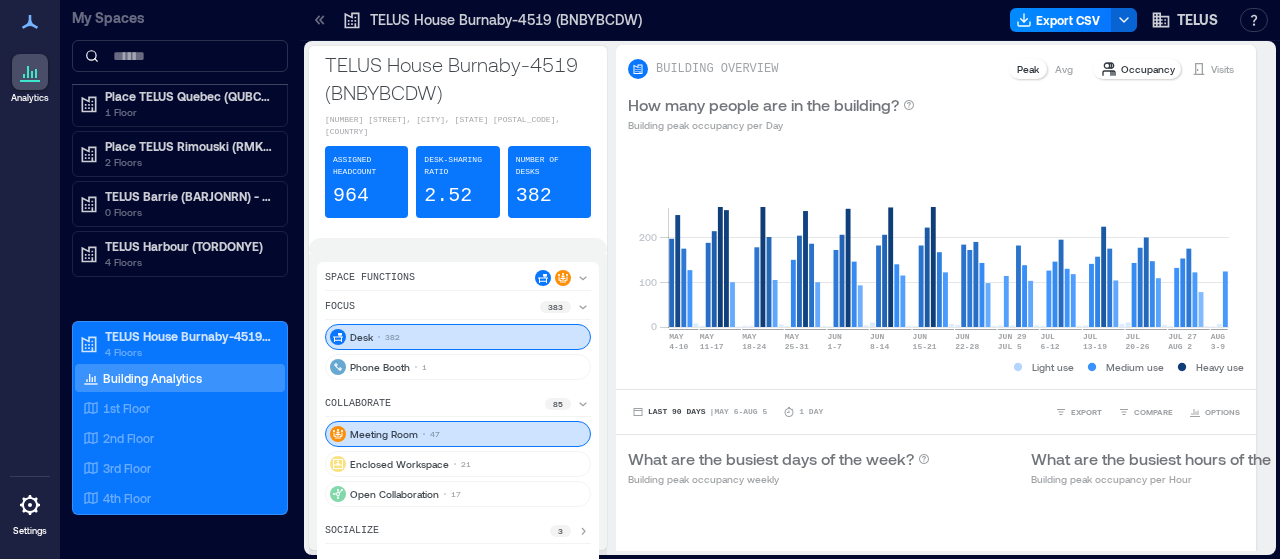 click on "socialize 3" at bounding box center (458, 533) 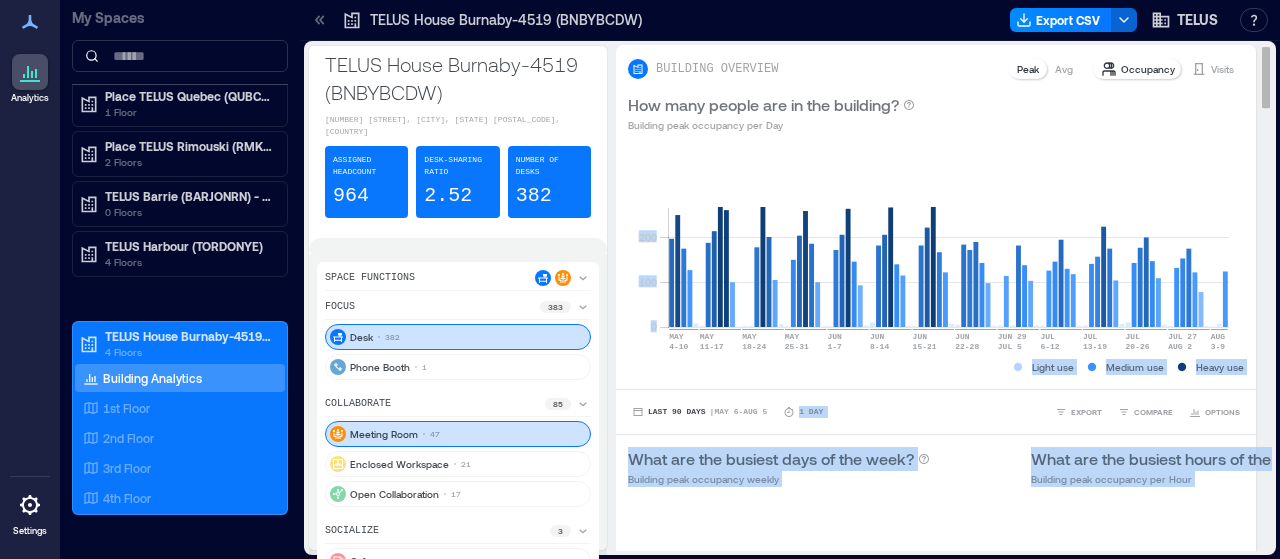 drag, startPoint x: 1248, startPoint y: 100, endPoint x: 1250, endPoint y: 131, distance: 31.06445 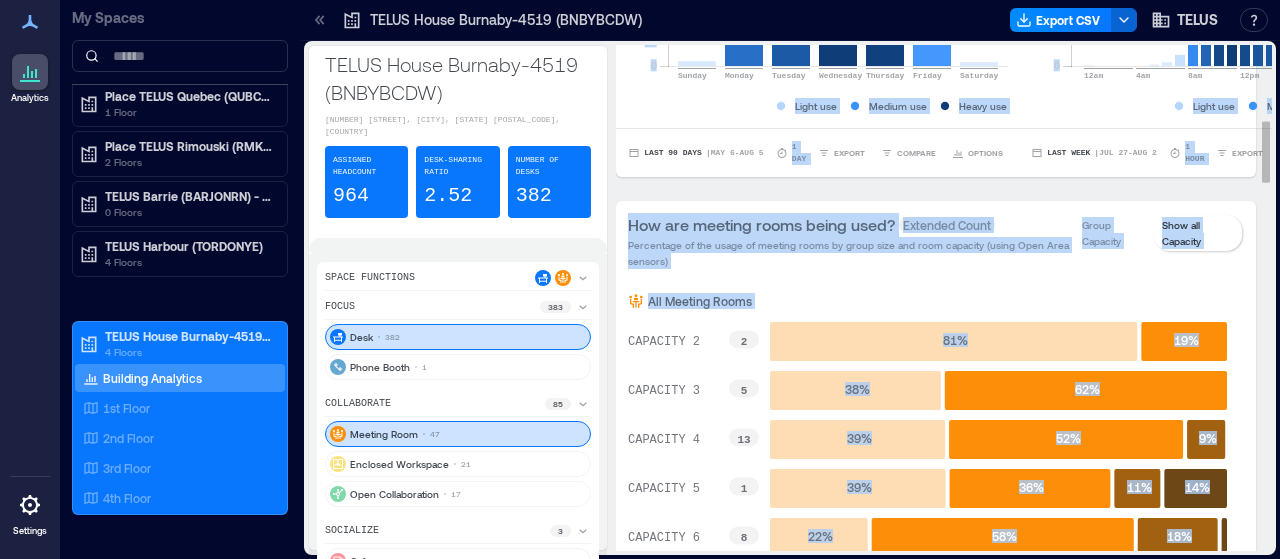 scroll, scrollTop: 616, scrollLeft: 0, axis: vertical 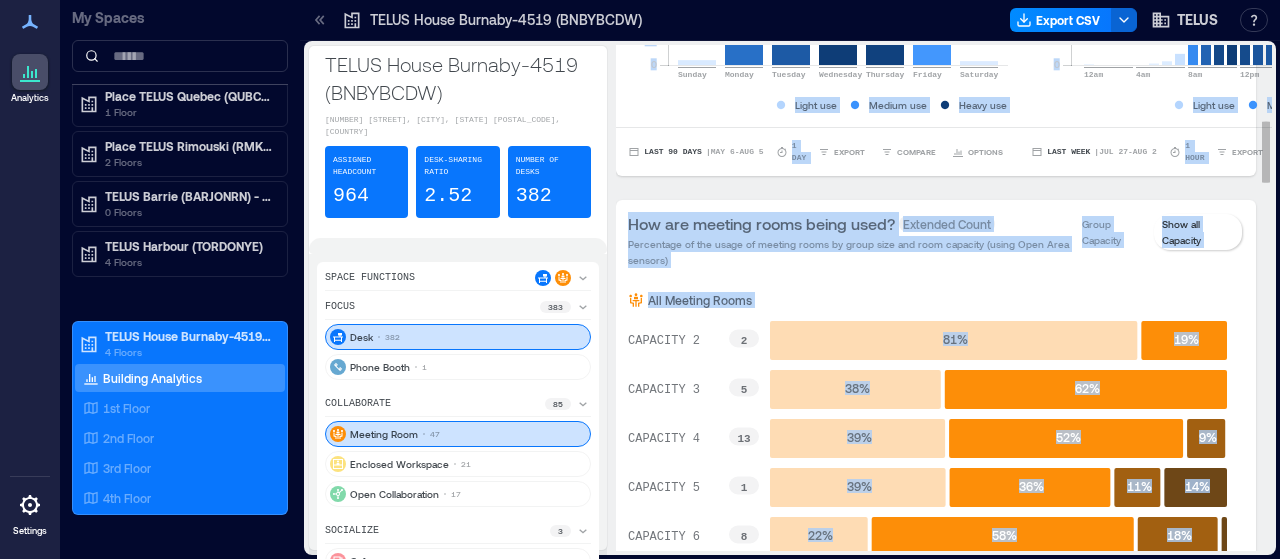 click on "All Meeting Rooms CAPACITY 2 2 CAPACITY 3 5 CAPACITY 4 13 CAPACITY 5 1 CAPACITY 6 8 CAPACITY 8 1 CAPACITY 9 1 CAPACITY 10 2 CAPACITY 11 2 CAPACITY 12 2 CAPACITY 14 1 CAPACITY 15 2 CAPACITY 19 1 CAPACITY 20 4 CAPACITY 24 1 CAPACITY 48 1 81 % 19 % 38 % 62 % 39 % 52 % 9 % 39 % 36 % 11 % 14 % 22 % 58 % 18 % 18 % 46 % 36 % 38 % 12 % 44 % 6 % 32 % 46 % 17 % 5 % 17 % 38 % 39 % 7 % 46 % 28 % 23 % 4 % 9 % 13 % 53 % 21 % 12 % 23 % 43 % 9 % 13 % 11 % 17 % 11 % 60 % 13 % 47 % 21 % 7 % 12 % 86 % 14 % 37 % 63 % 1 person 2 people 4-6 people 7-10 people >10 people" at bounding box center (936, 710) 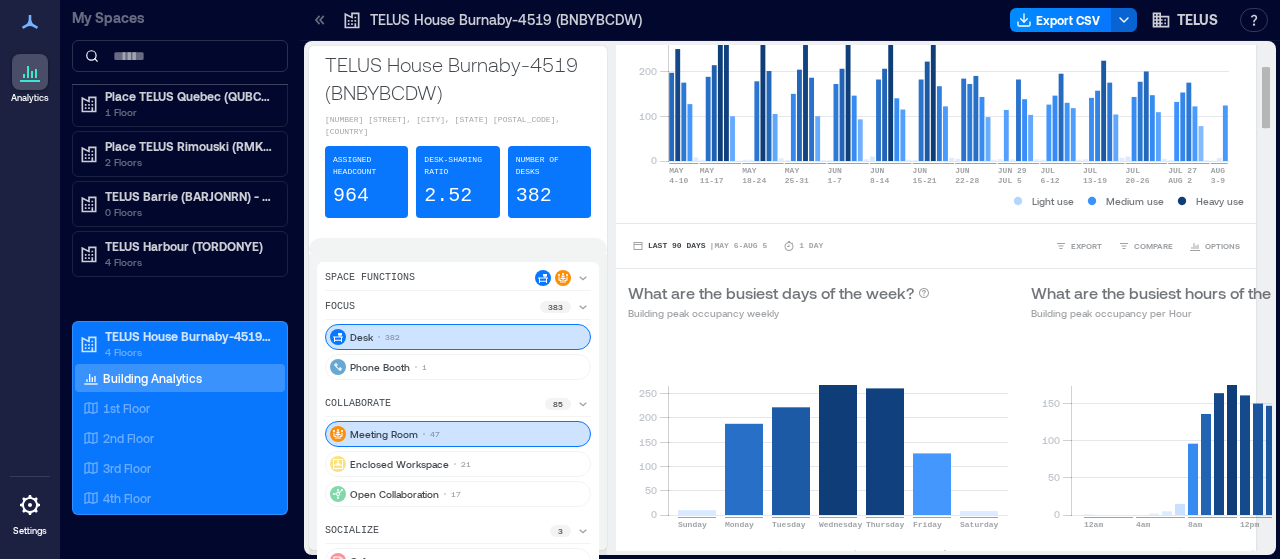 scroll, scrollTop: 0, scrollLeft: 0, axis: both 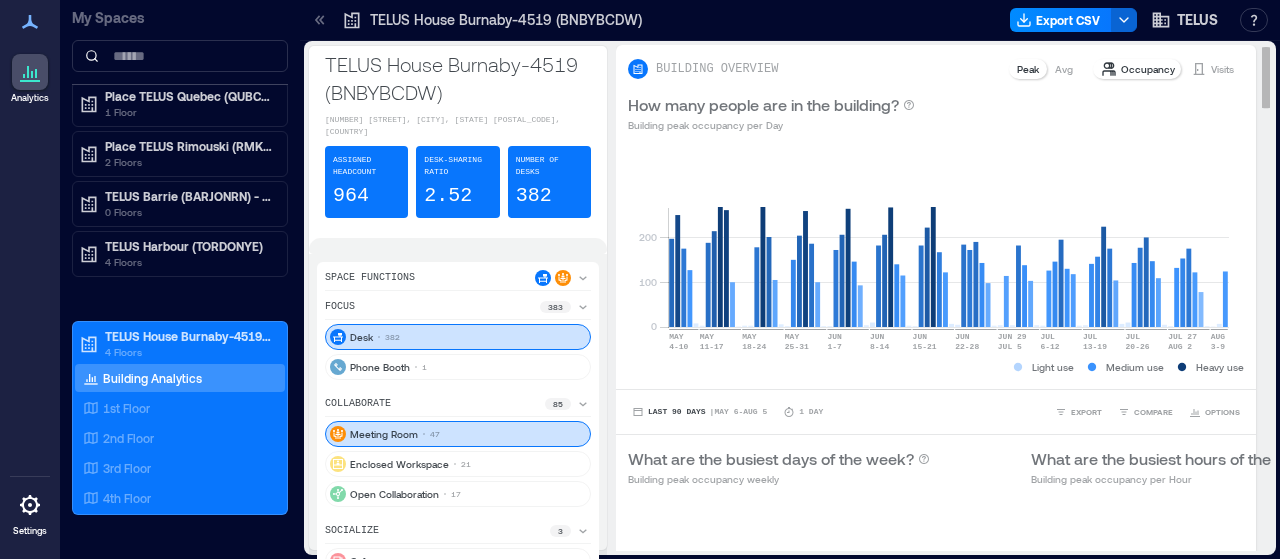 click on "Avg" at bounding box center (1064, 69) 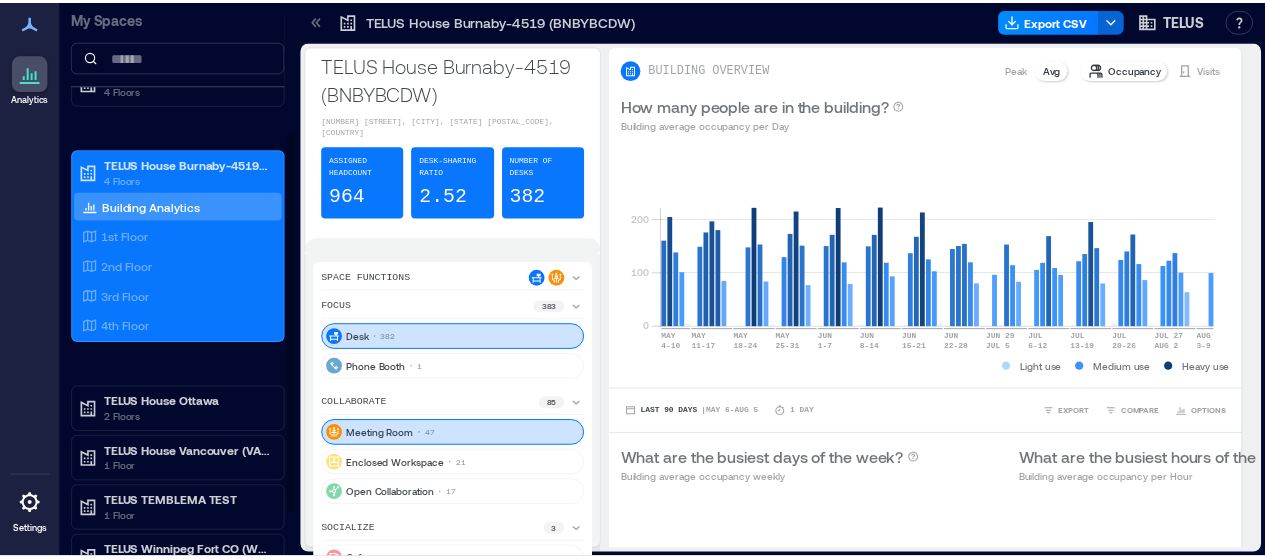 scroll, scrollTop: 254, scrollLeft: 0, axis: vertical 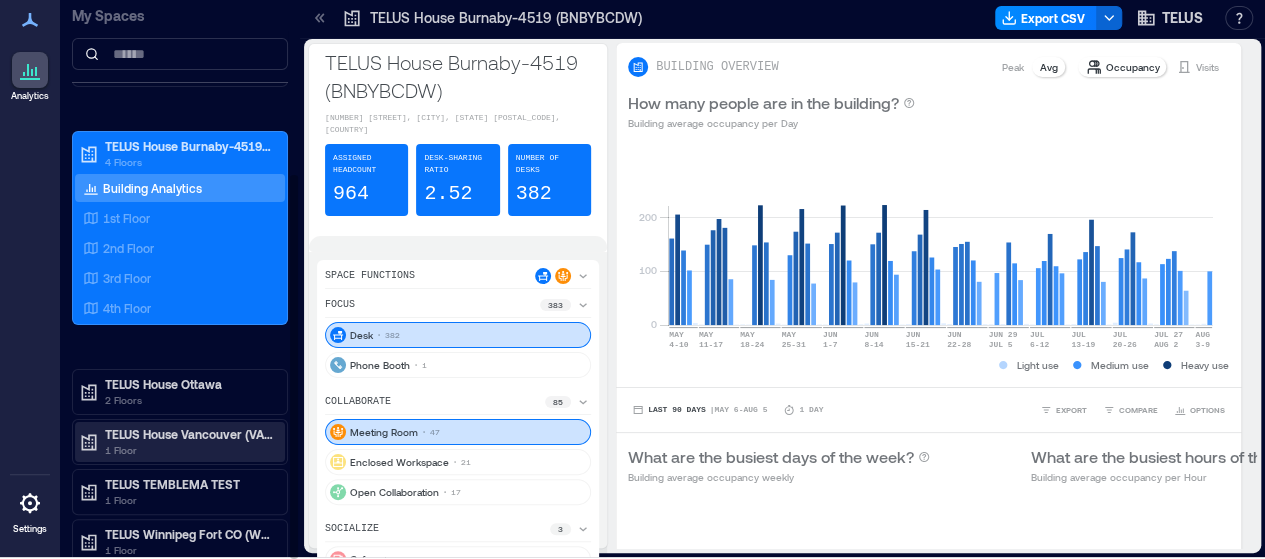 click on "TELUS House Vancouver (VANCBC01)" at bounding box center (189, 434) 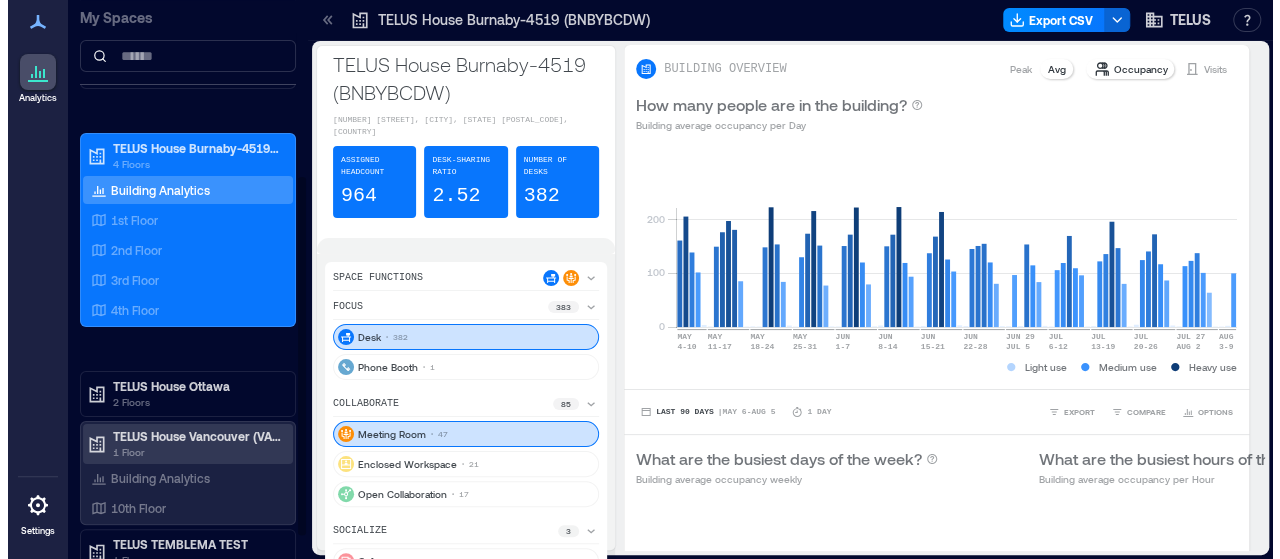 scroll, scrollTop: 0, scrollLeft: 0, axis: both 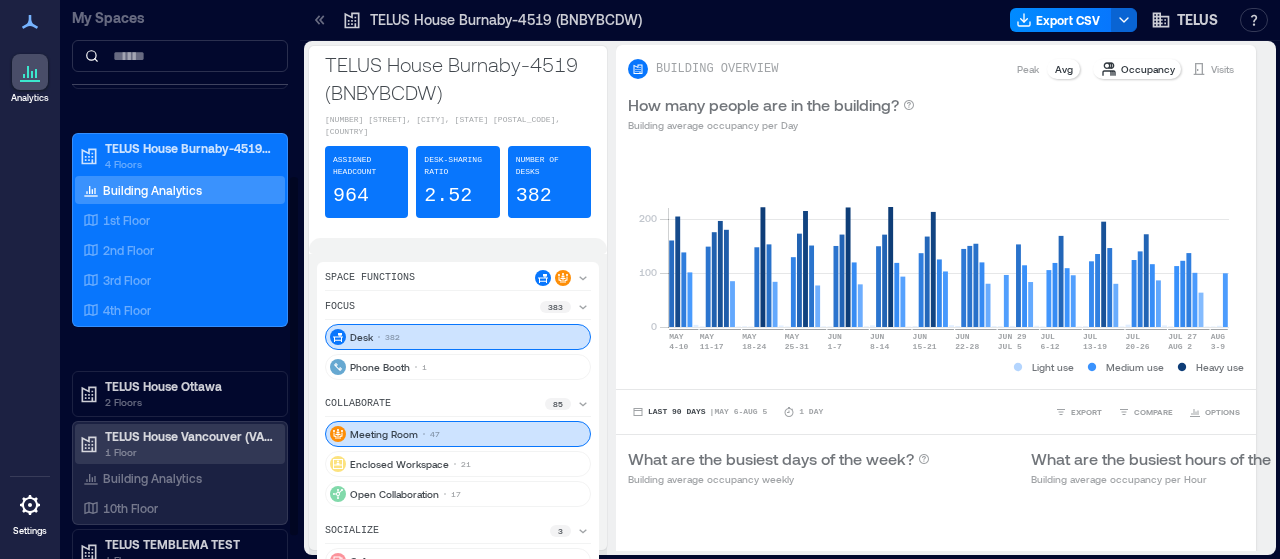 click on "1 Floor" at bounding box center (189, 452) 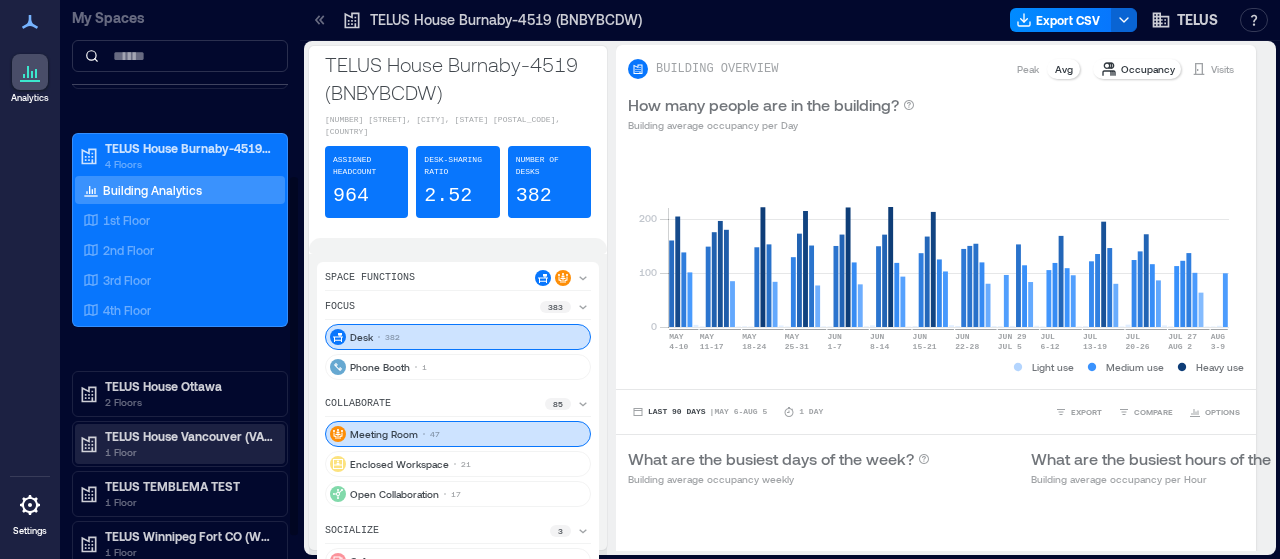 click on "1 Floor" at bounding box center [189, 452] 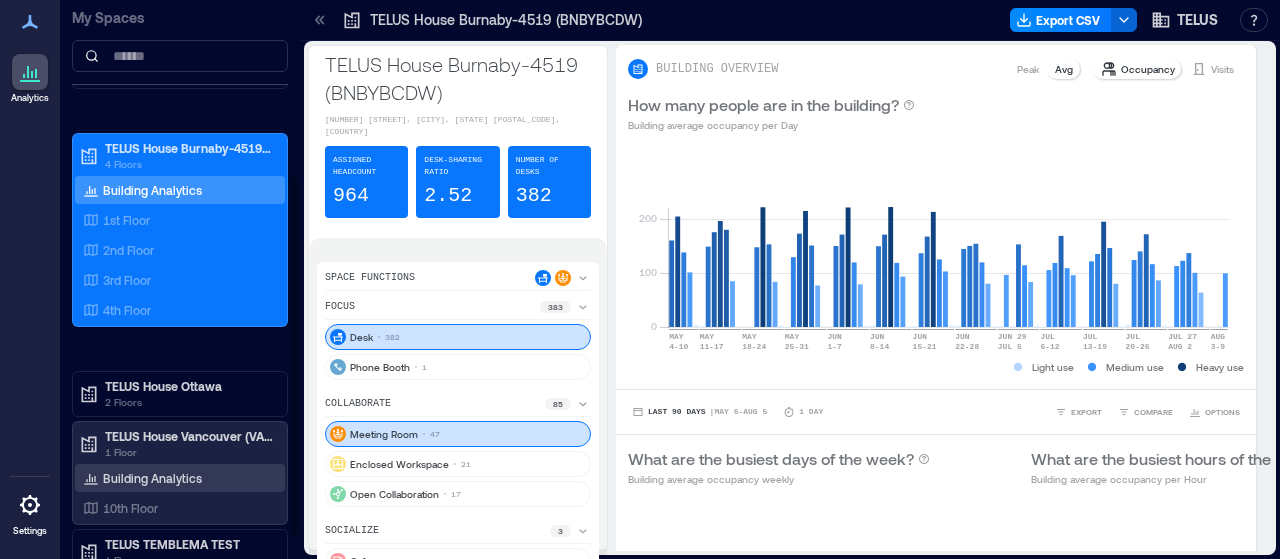 click on "Building Analytics" at bounding box center [152, 478] 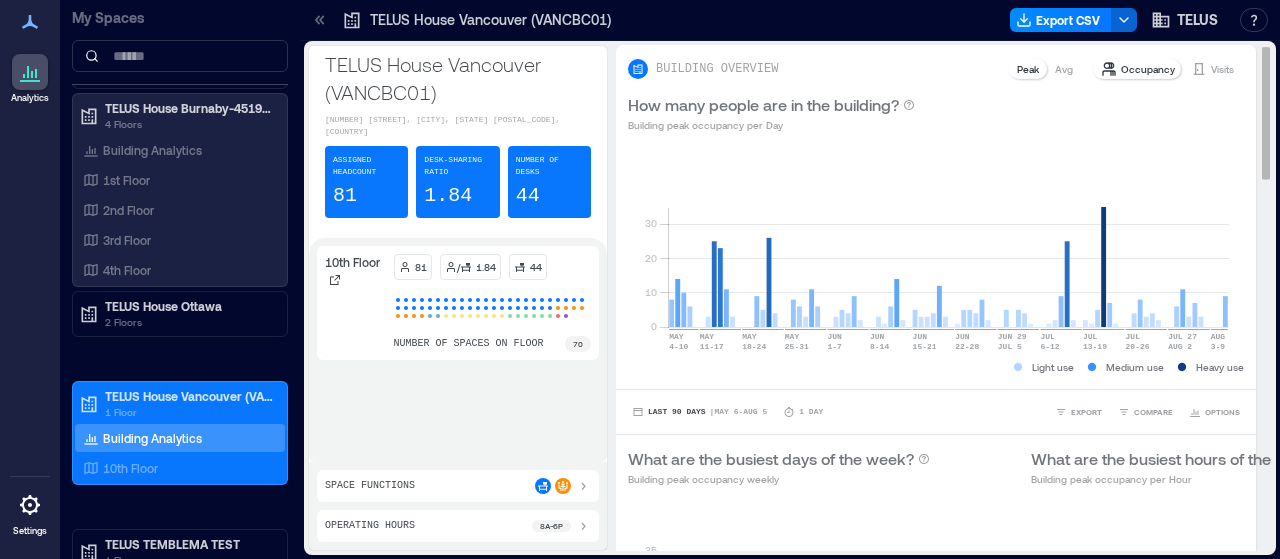click on "Avg" at bounding box center [1064, 69] 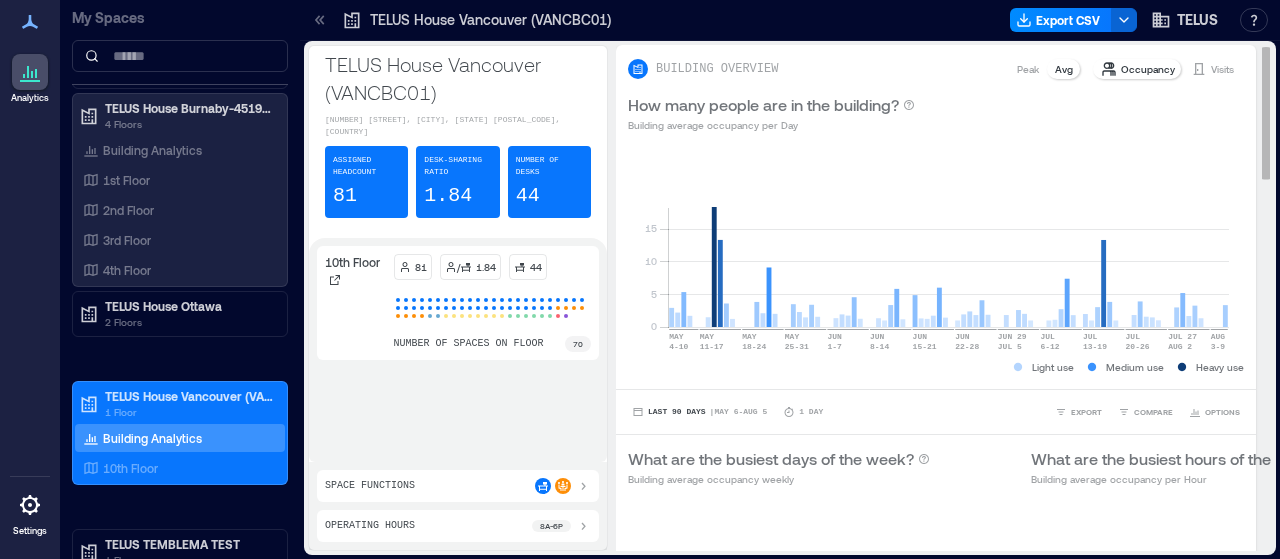 click on "Occupancy" at bounding box center [1148, 69] 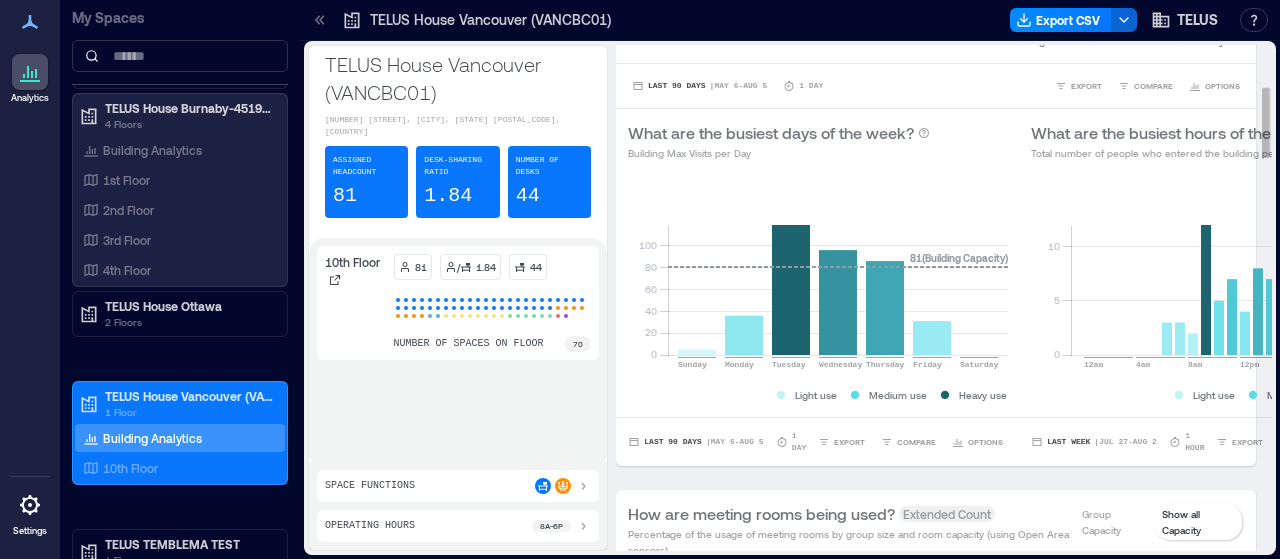 scroll, scrollTop: 0, scrollLeft: 0, axis: both 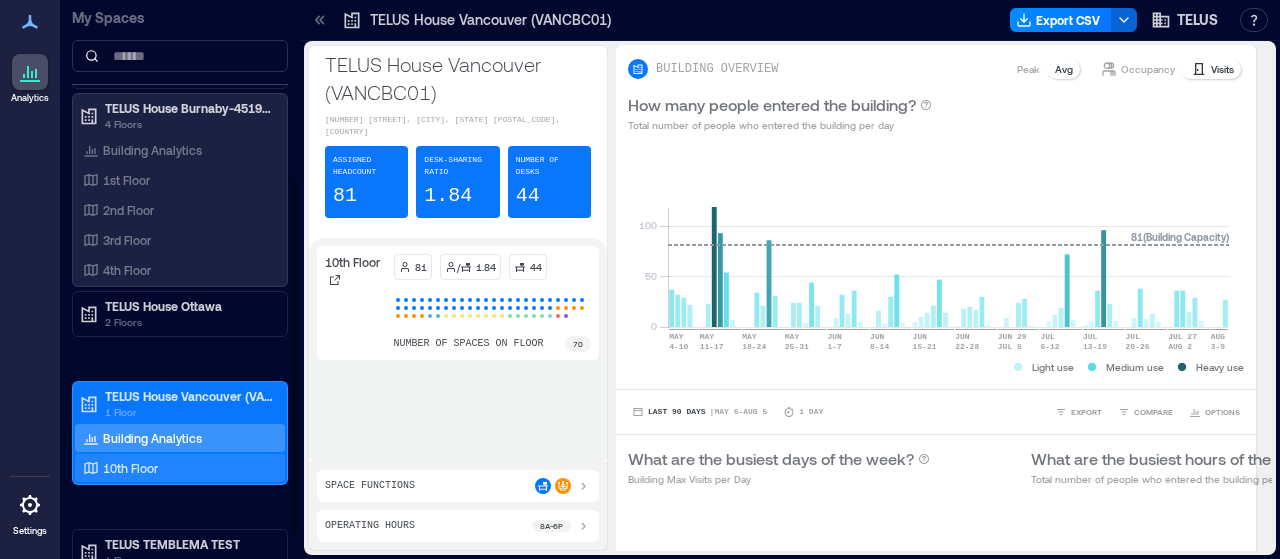 click on "10th Floor" at bounding box center (130, 468) 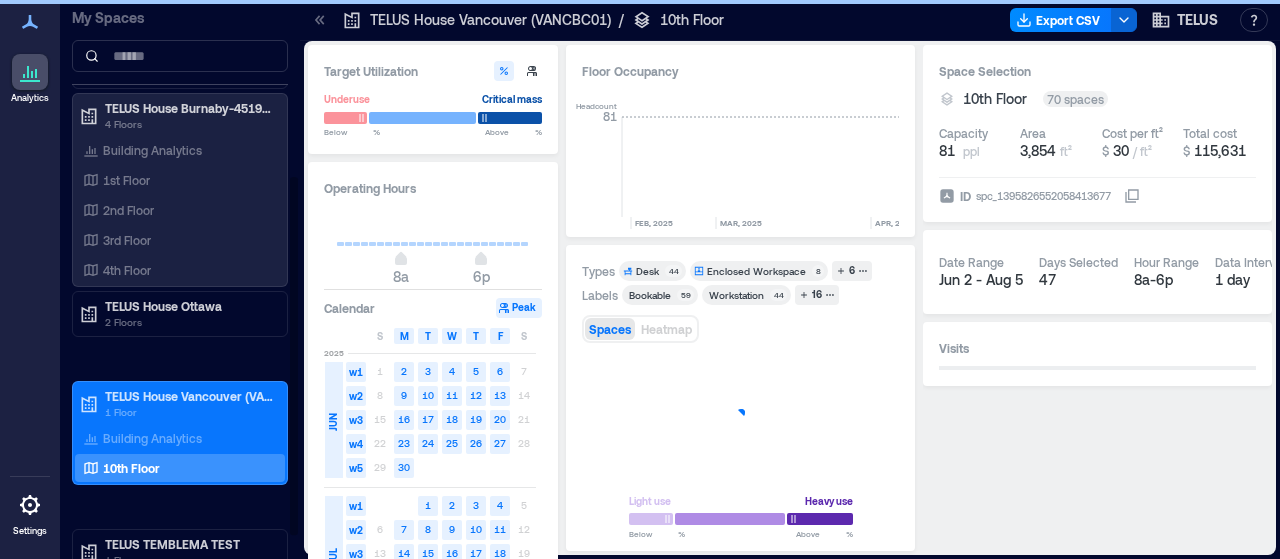scroll, scrollTop: 0, scrollLeft: 578, axis: horizontal 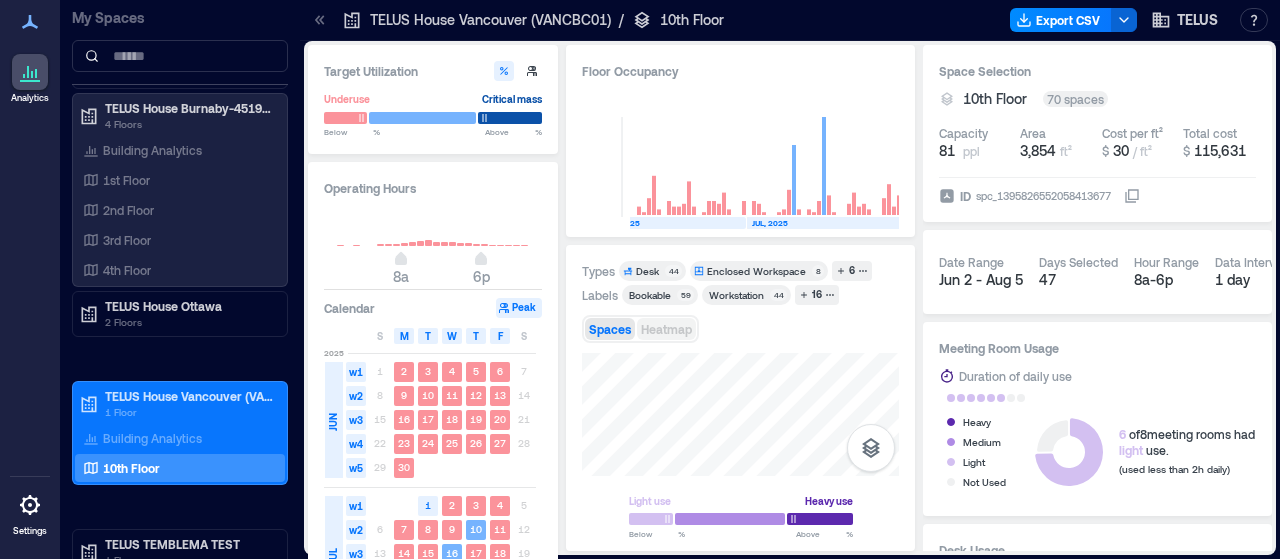 click on "Heatmap" at bounding box center (666, 329) 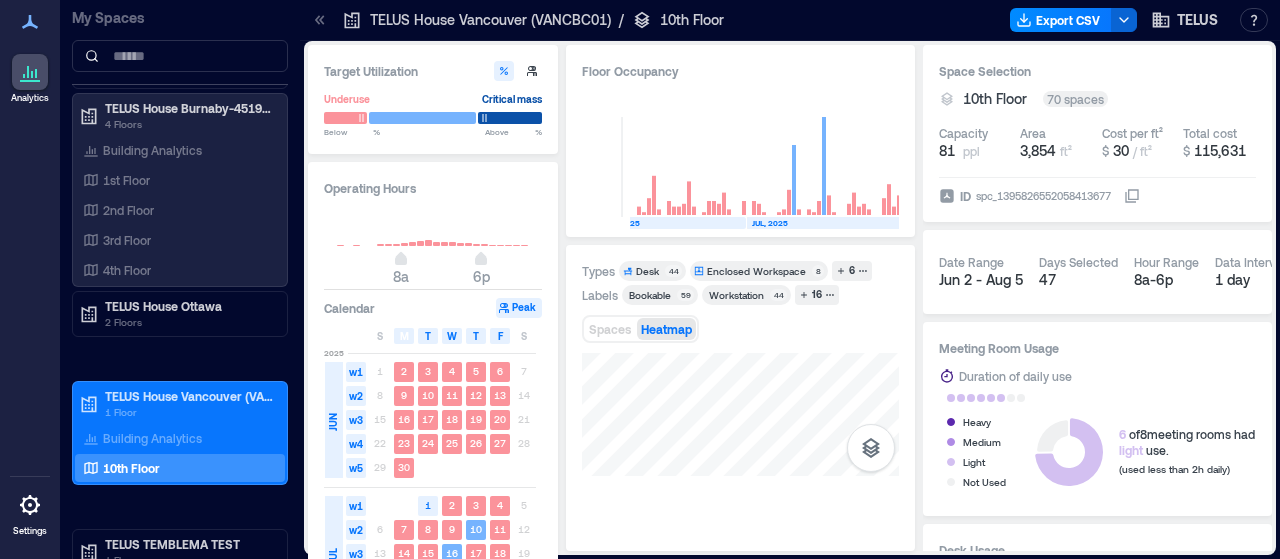 drag, startPoint x: 824, startPoint y: 345, endPoint x: 720, endPoint y: 316, distance: 107.96759 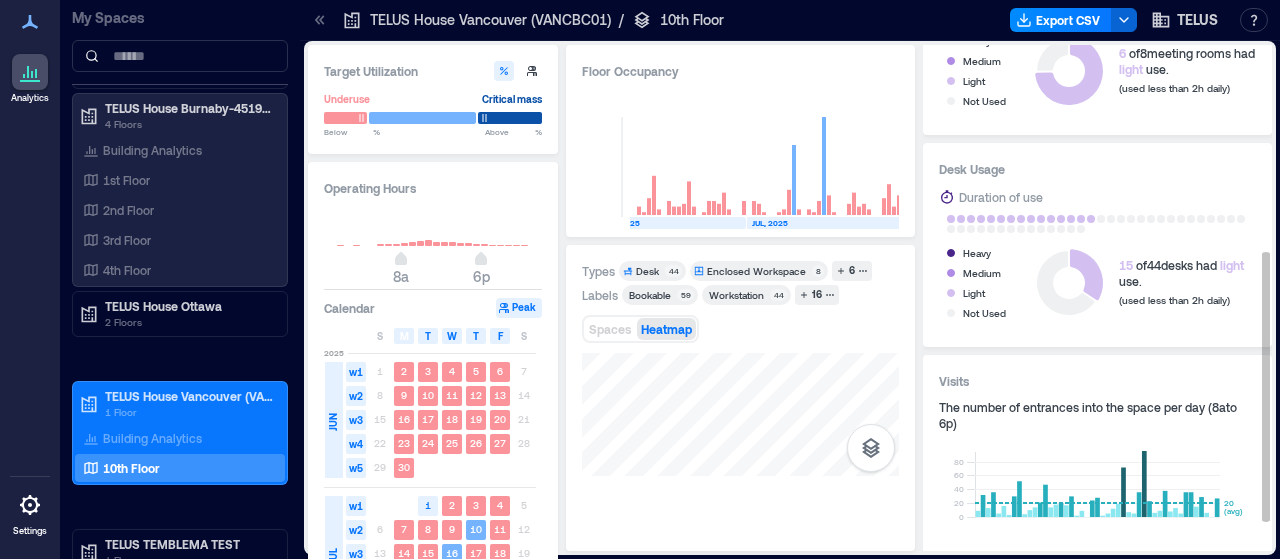 scroll, scrollTop: 444, scrollLeft: 0, axis: vertical 